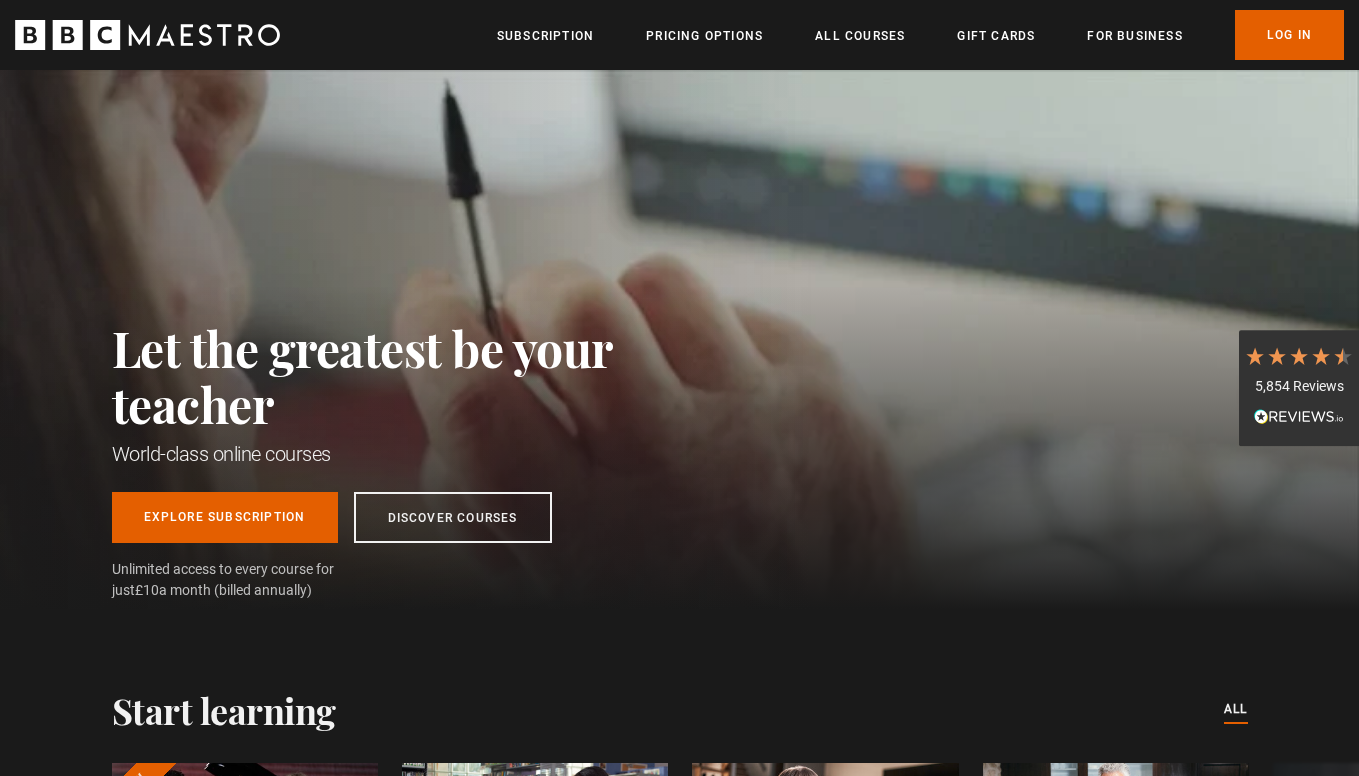 scroll, scrollTop: 0, scrollLeft: 0, axis: both 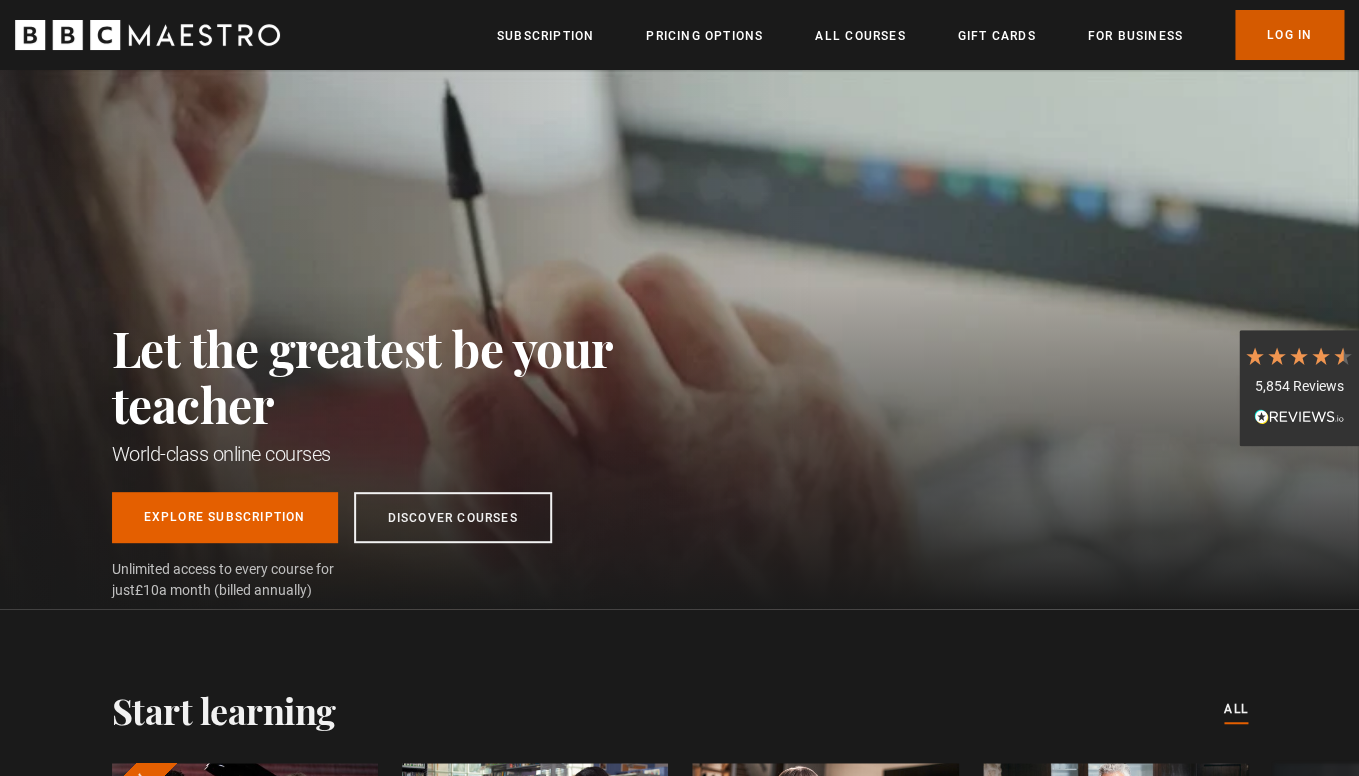 click on "Log In" at bounding box center [1289, 35] 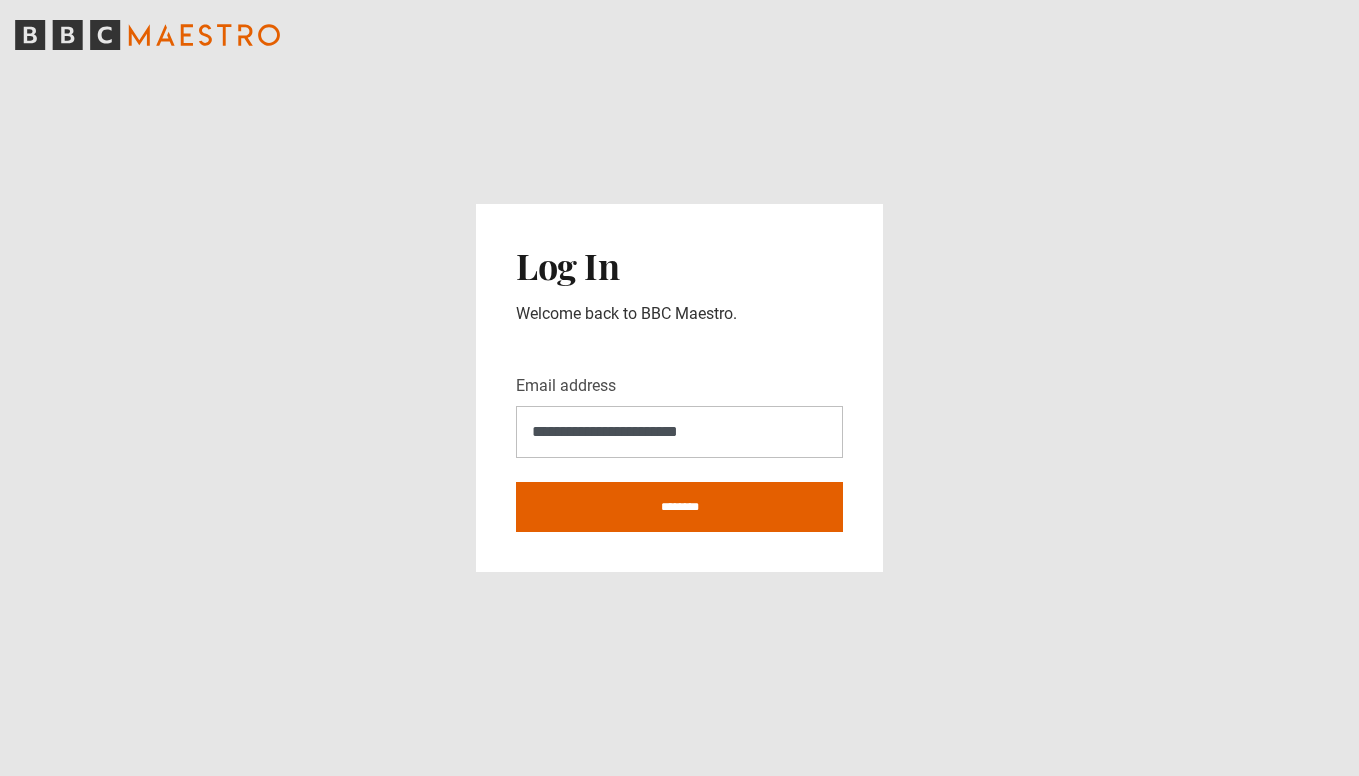 scroll, scrollTop: 0, scrollLeft: 0, axis: both 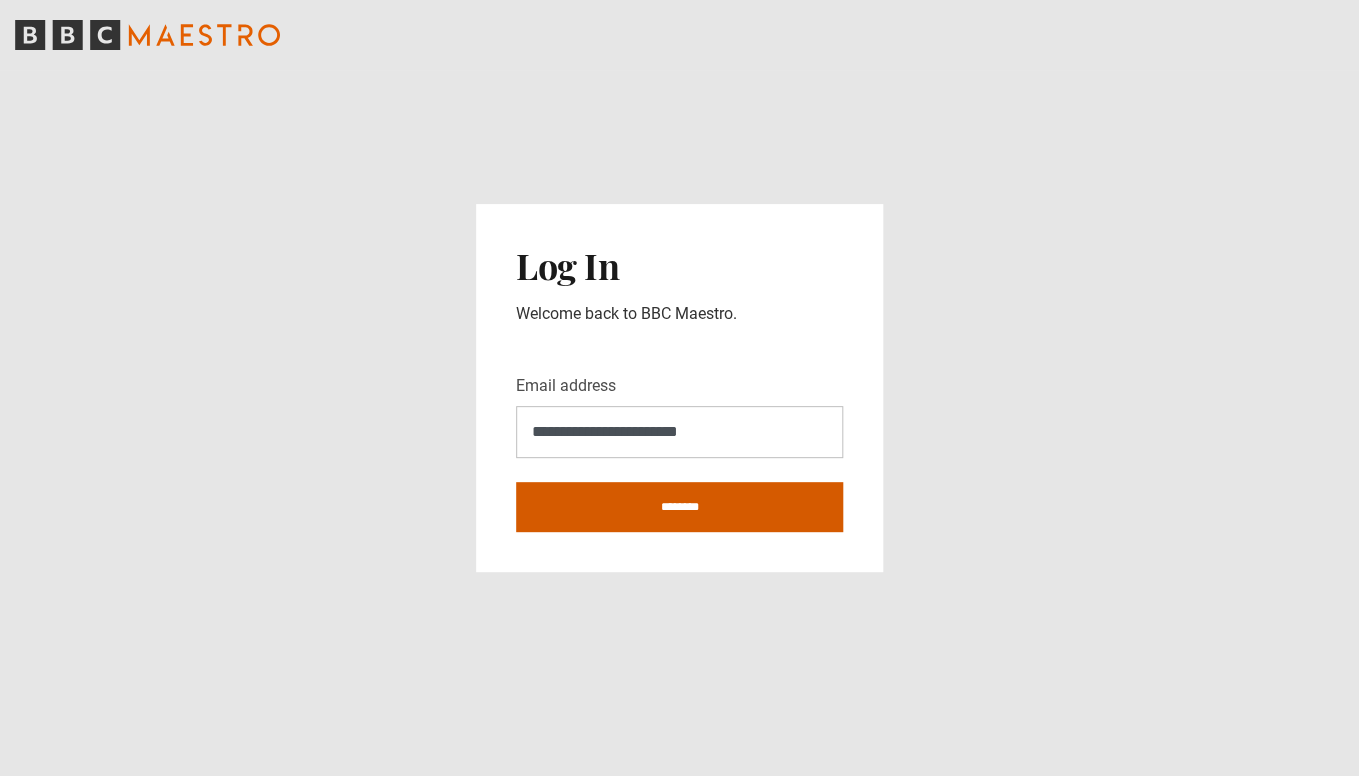 type on "**********" 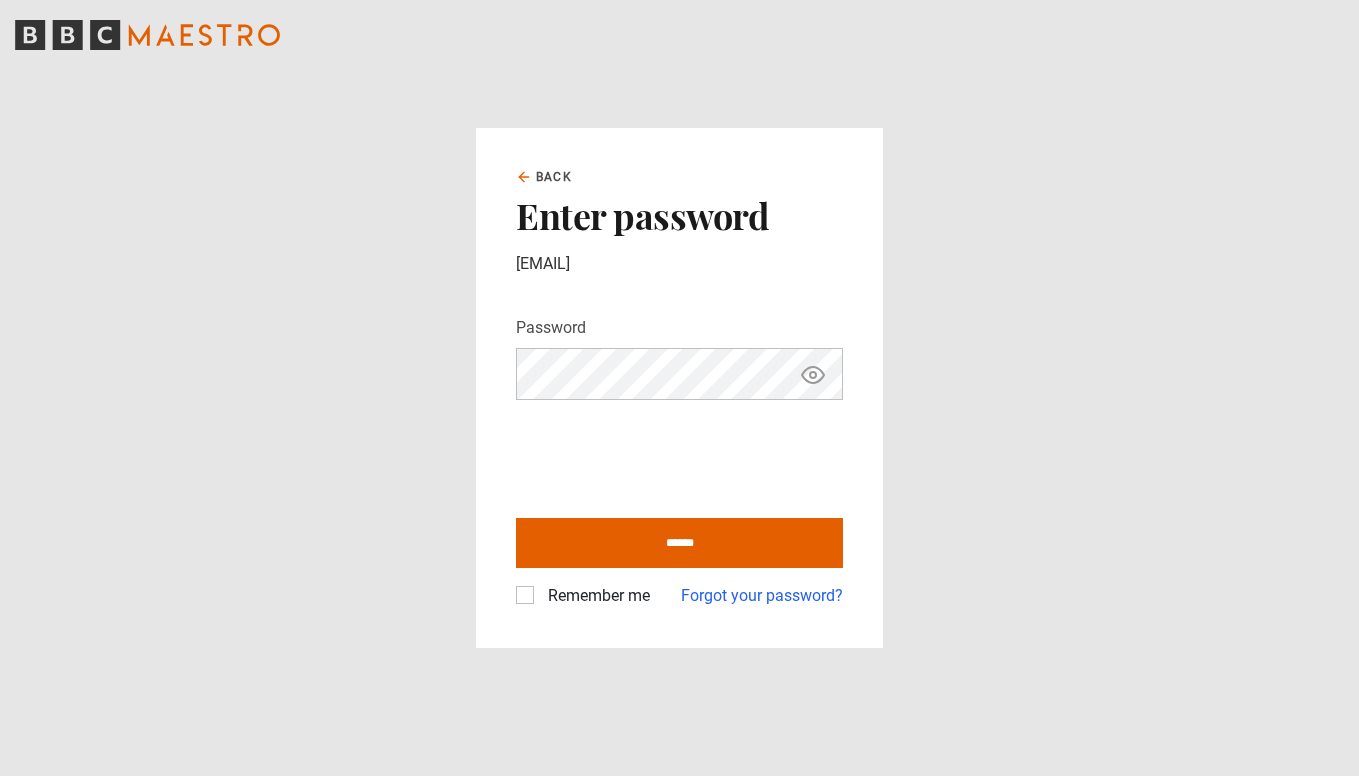 scroll, scrollTop: 0, scrollLeft: 0, axis: both 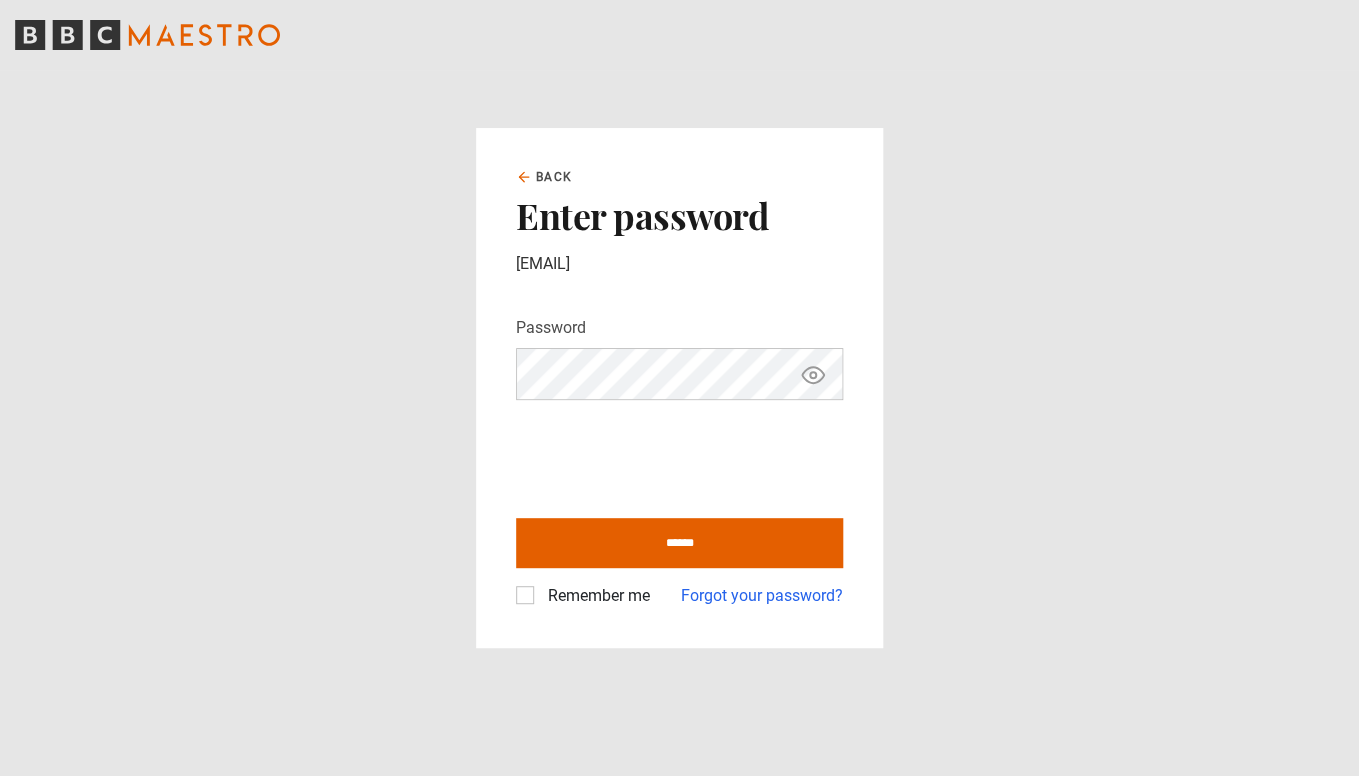 click 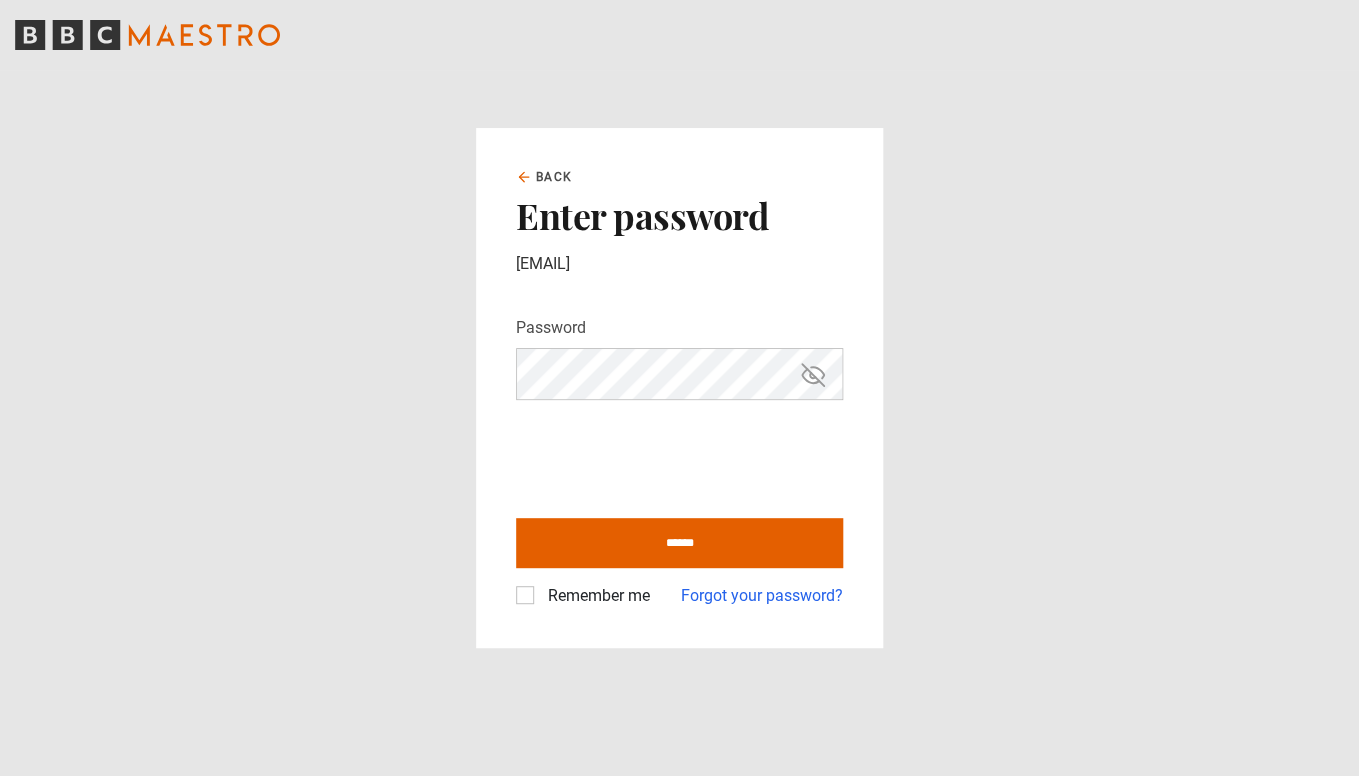 click 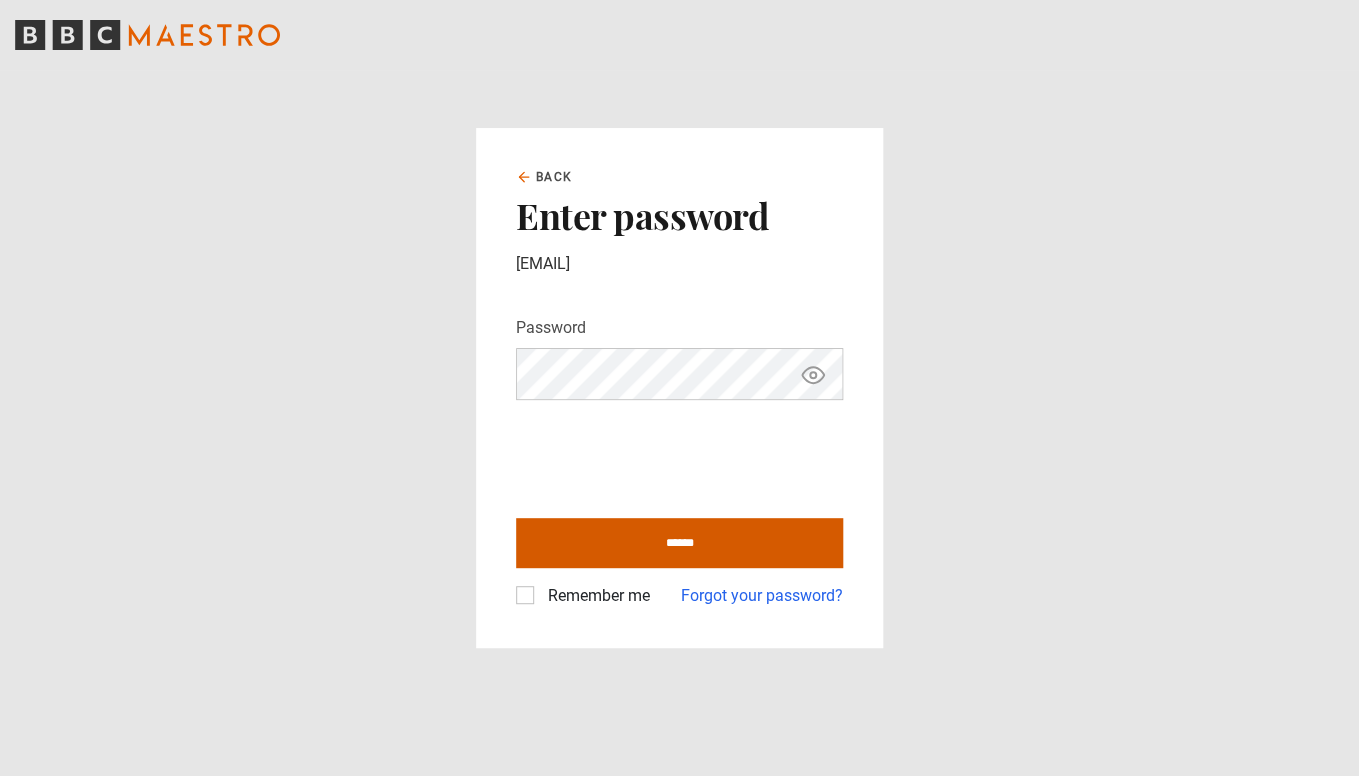 drag, startPoint x: 690, startPoint y: 545, endPoint x: 524, endPoint y: 593, distance: 172.80046 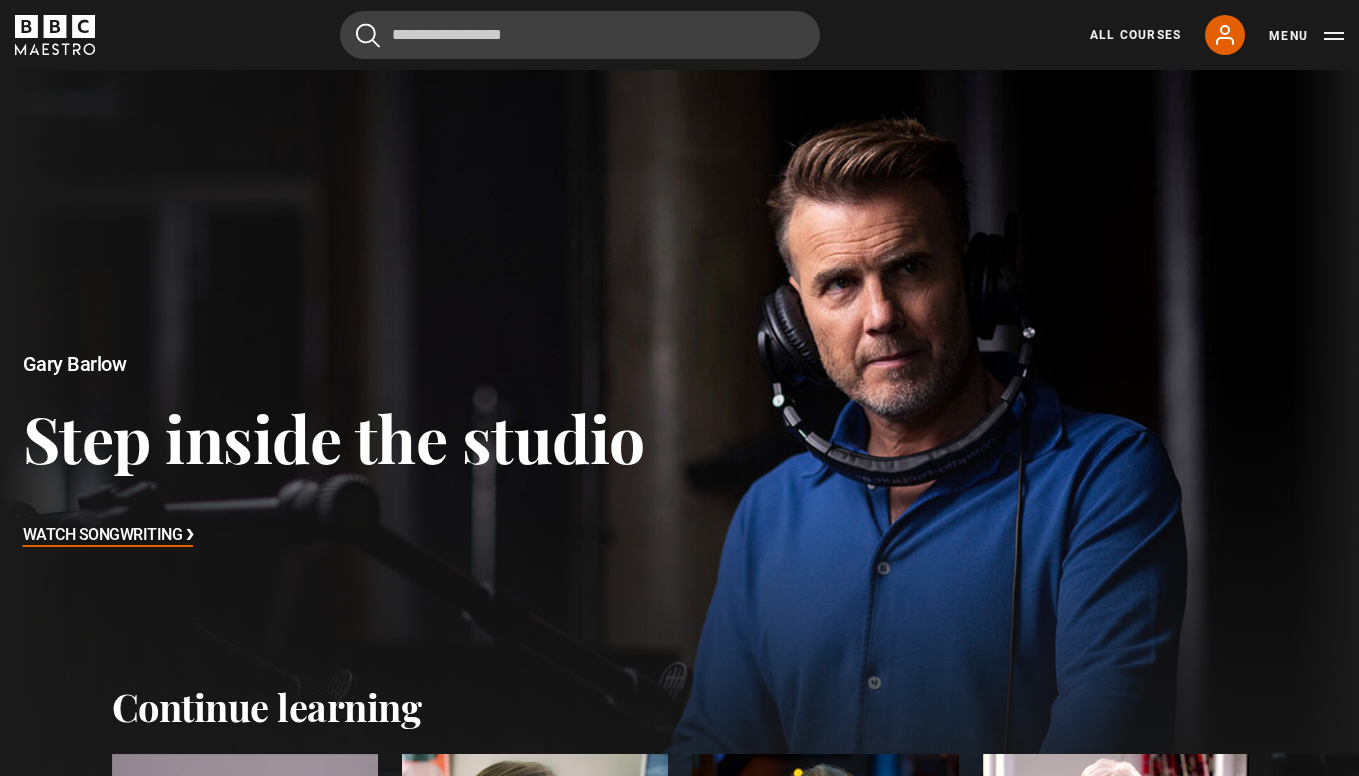 scroll, scrollTop: 0, scrollLeft: 0, axis: both 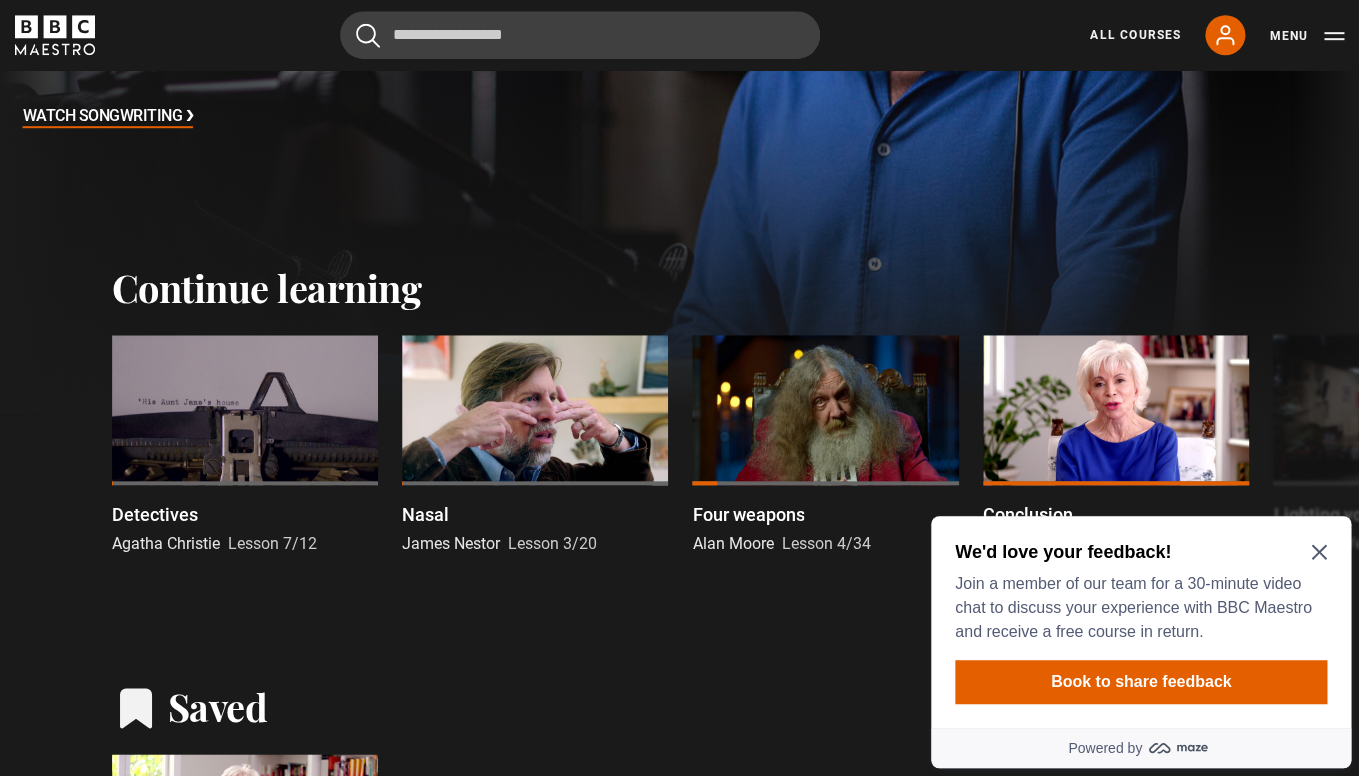click 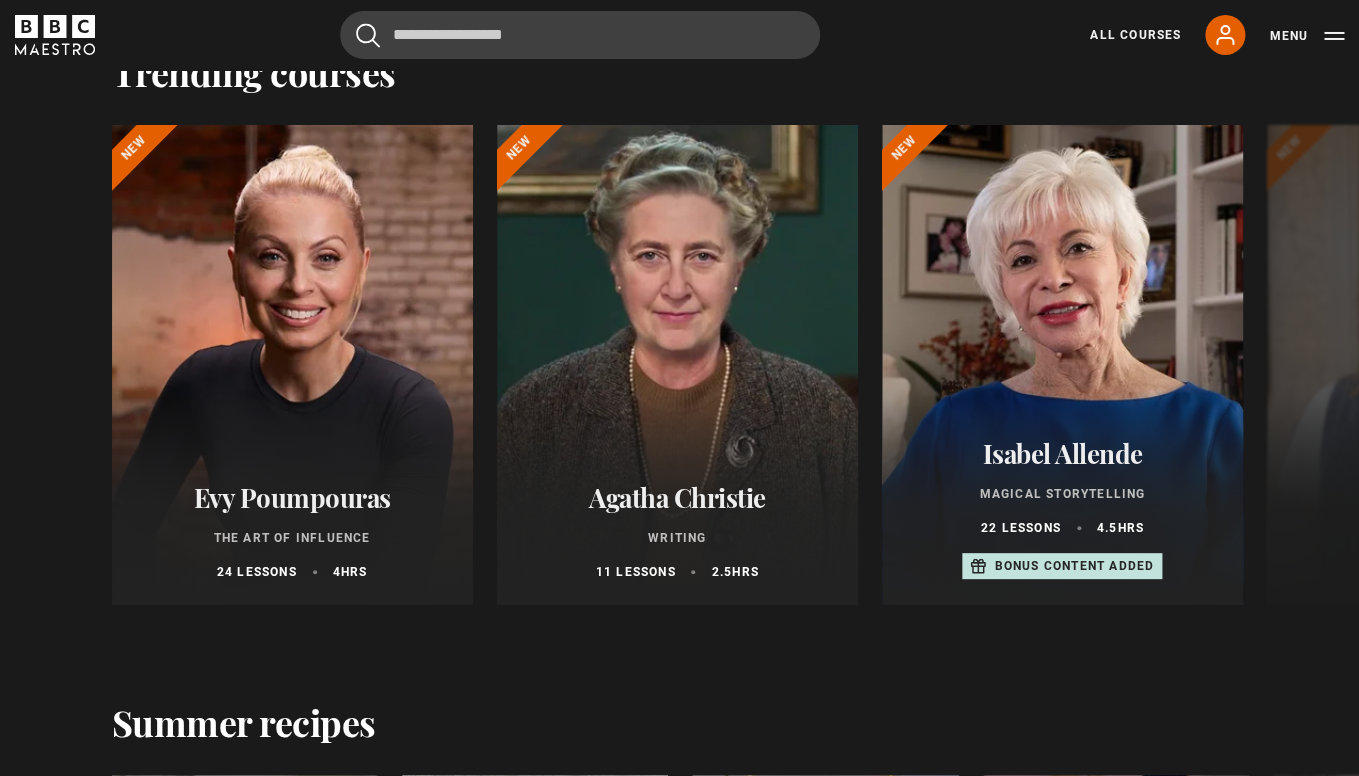 scroll, scrollTop: 2605, scrollLeft: 0, axis: vertical 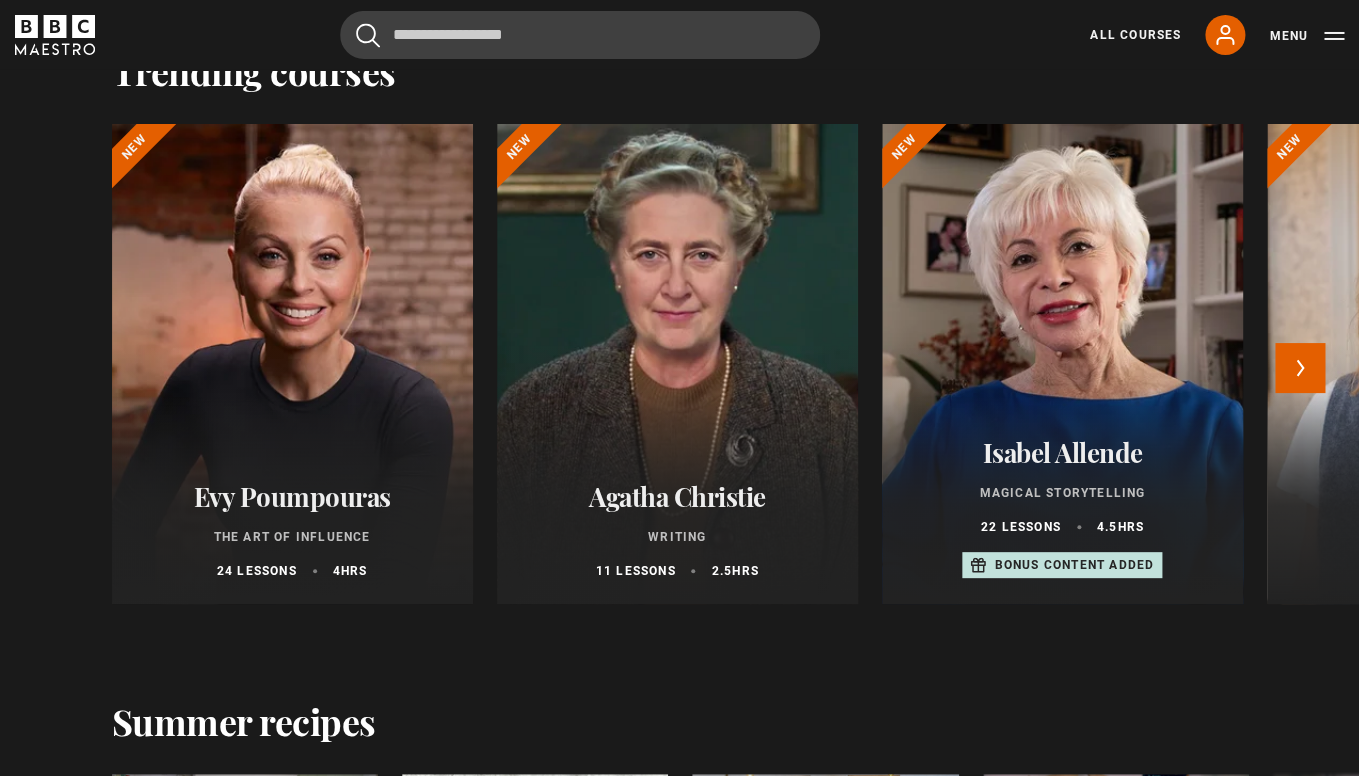 click on "Agatha Christie" at bounding box center [677, 496] 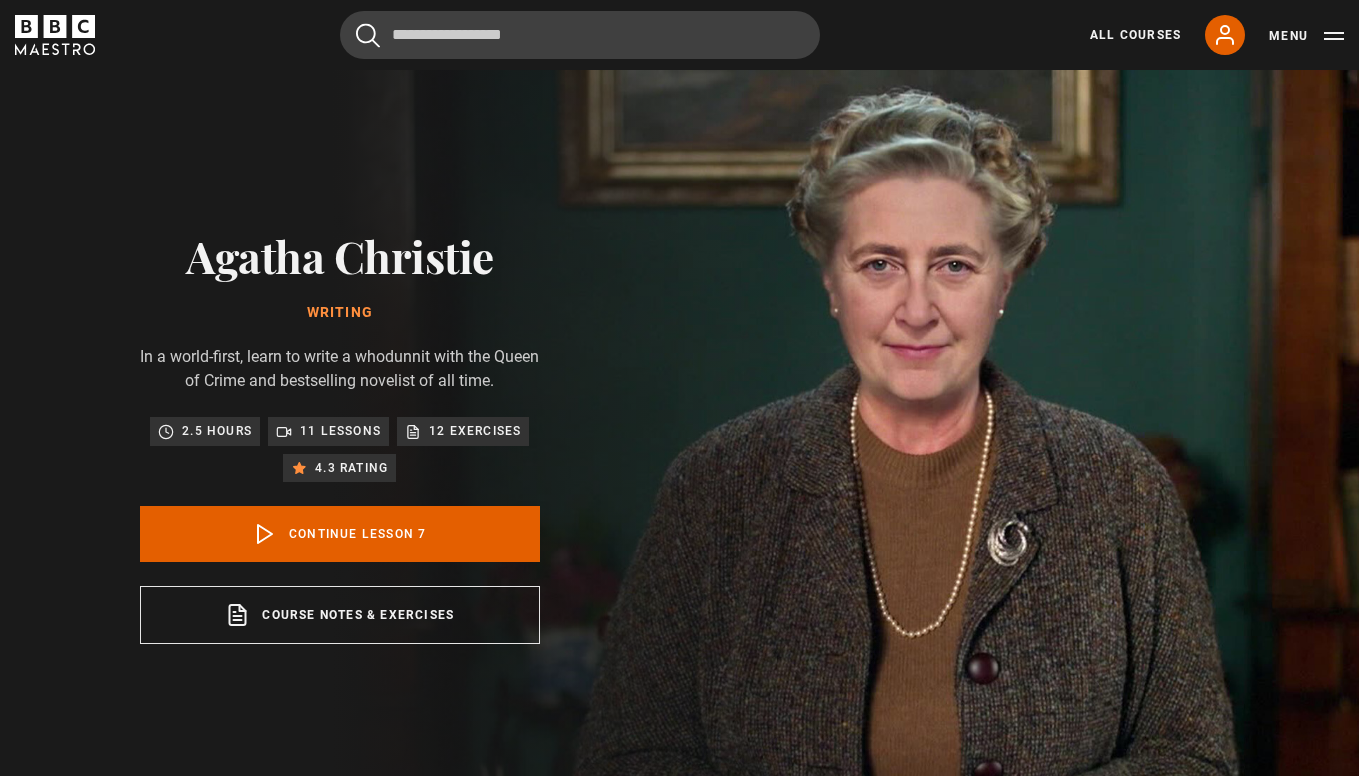 scroll, scrollTop: 804, scrollLeft: 0, axis: vertical 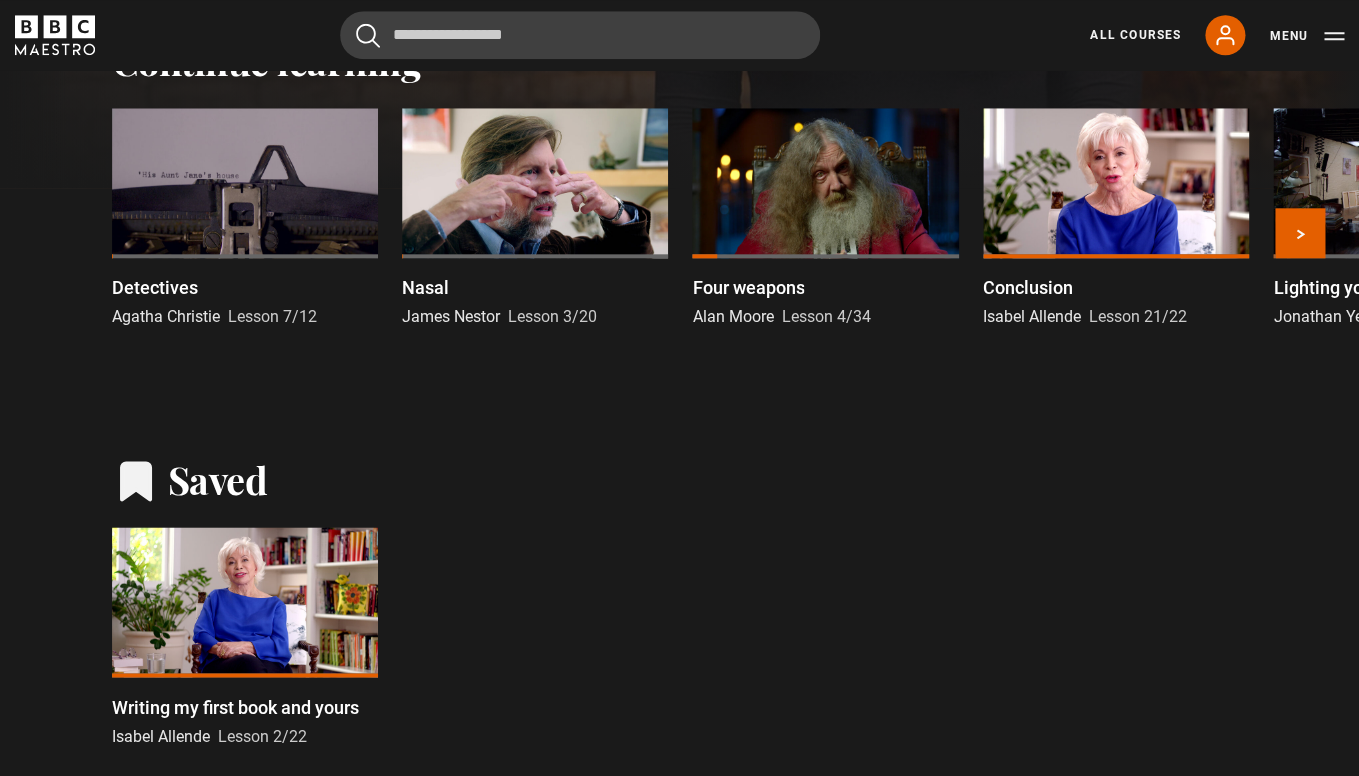 click on "Four weapons" at bounding box center [748, 287] 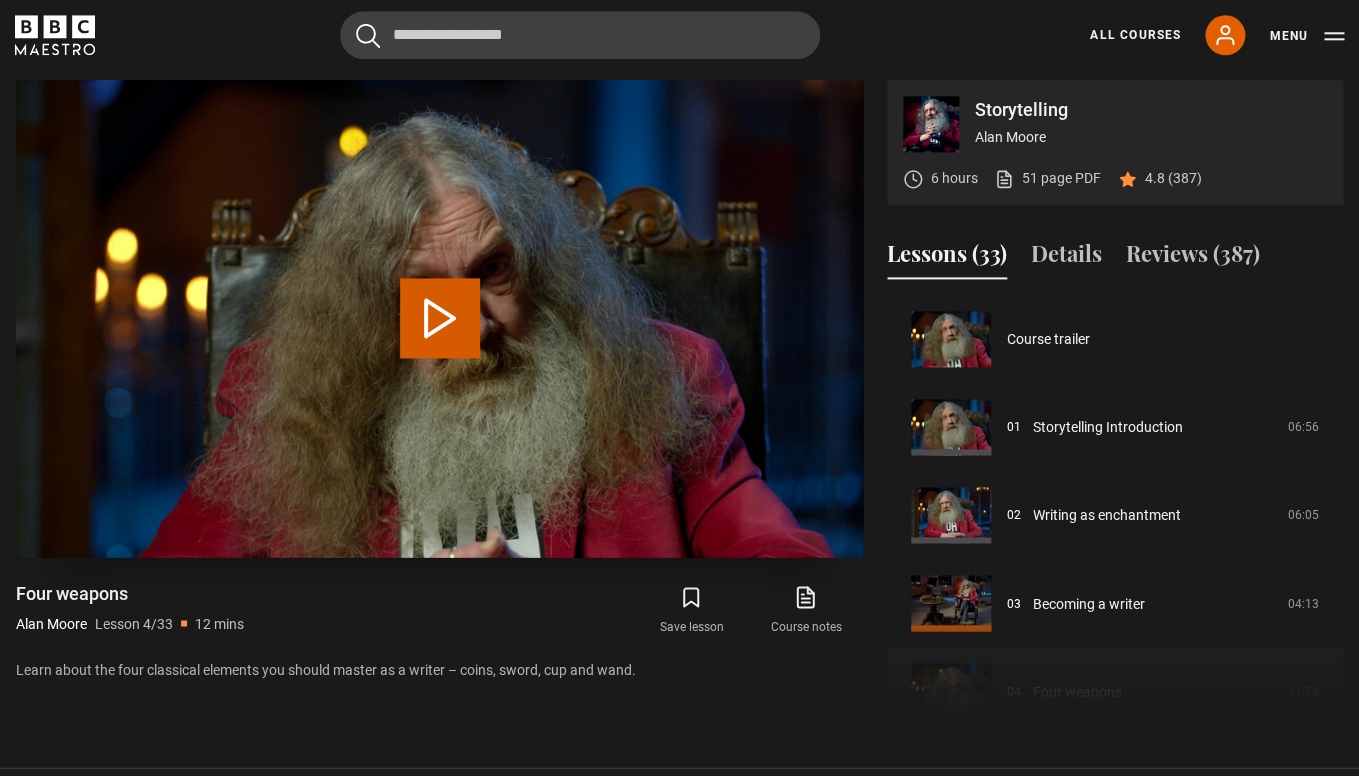 scroll, scrollTop: 804, scrollLeft: 0, axis: vertical 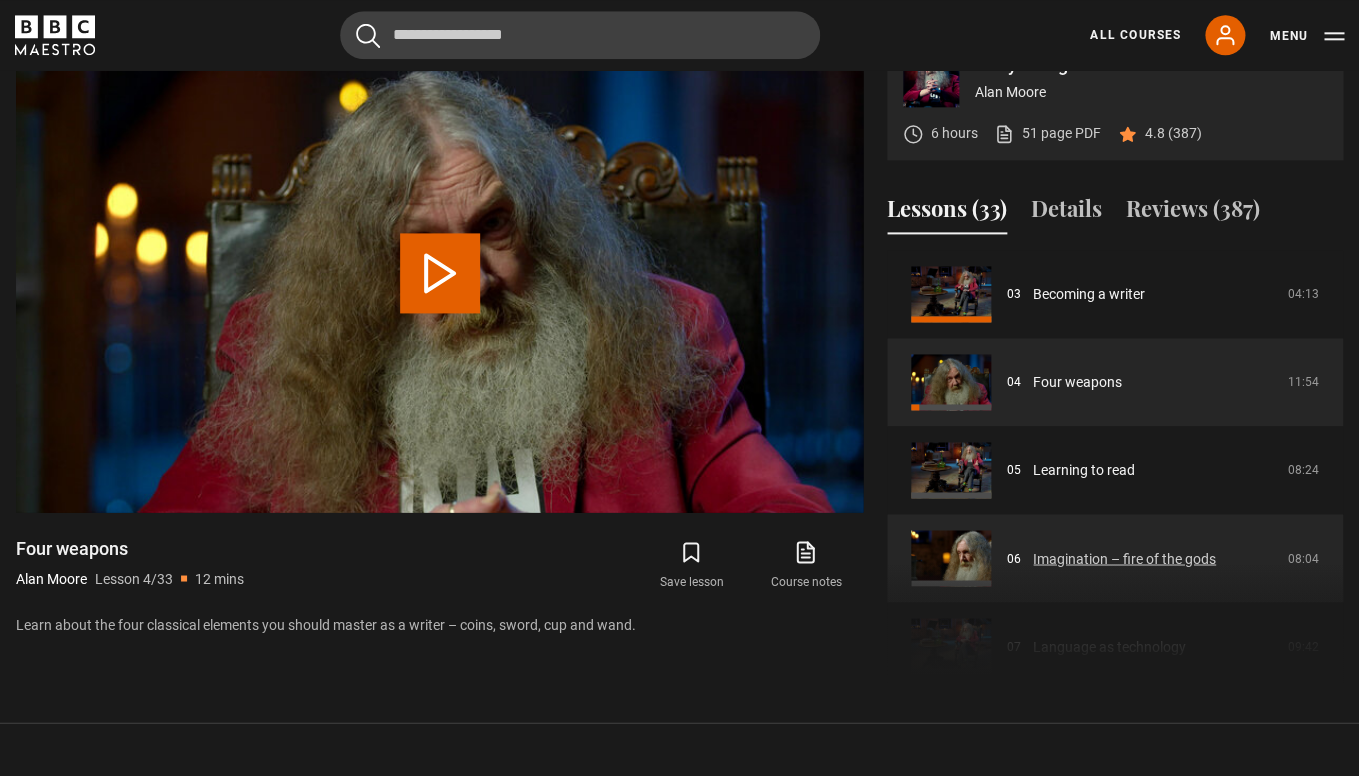 click on "Imagination – fire of the gods" at bounding box center [1124, 558] 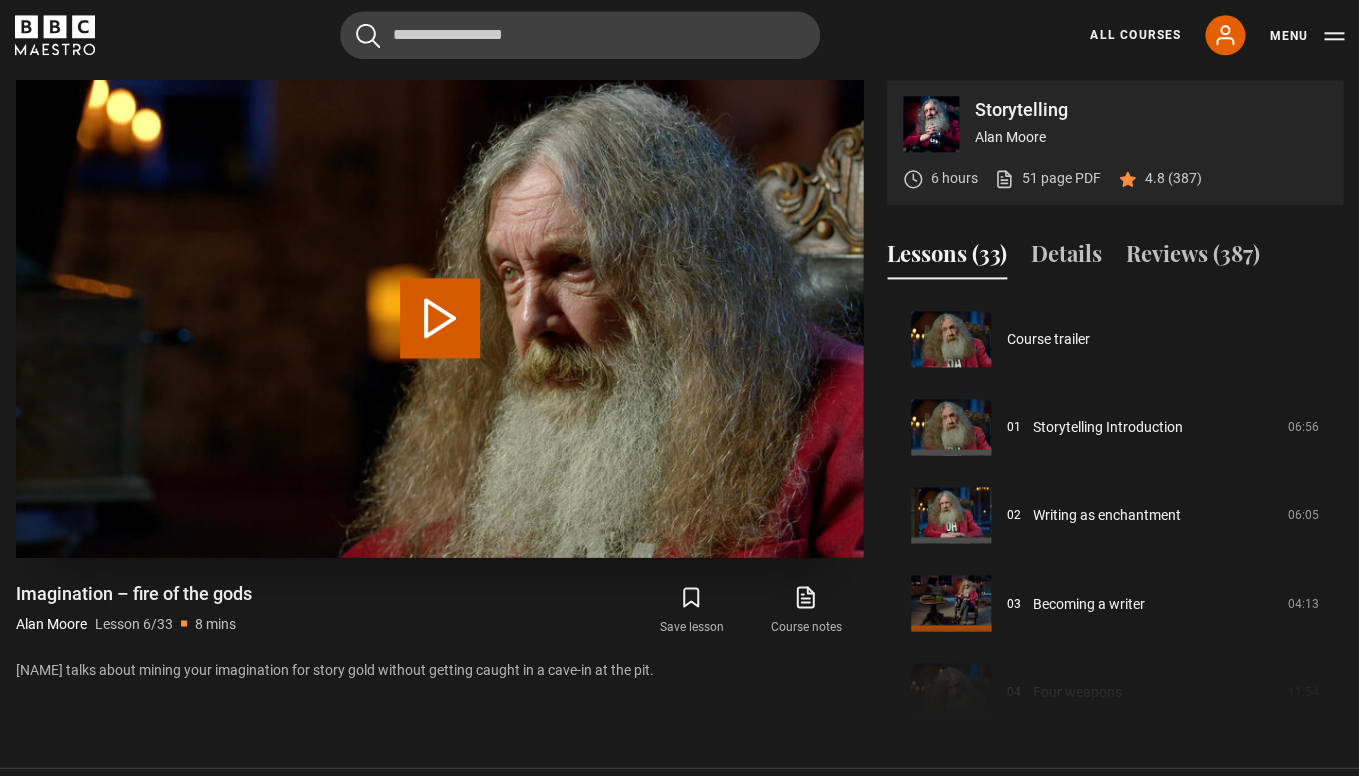 scroll, scrollTop: 804, scrollLeft: 0, axis: vertical 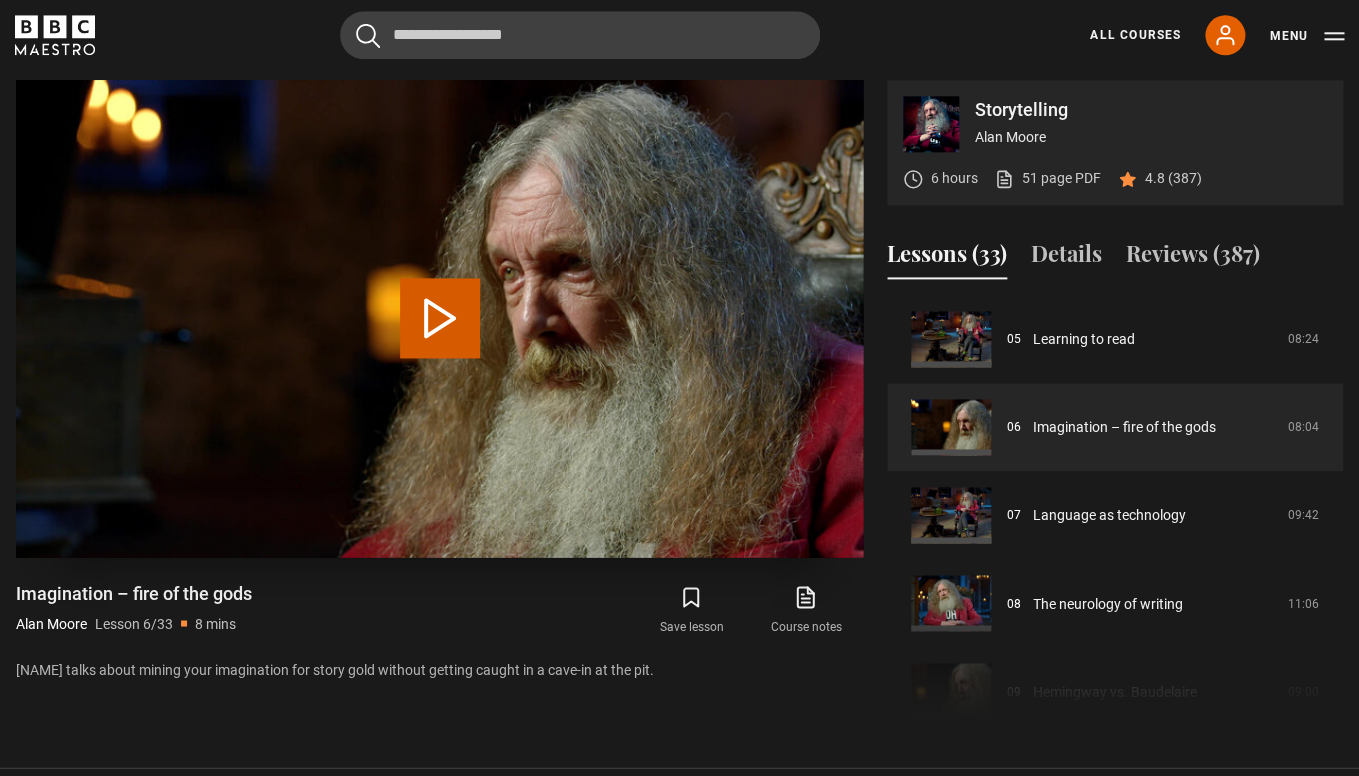 click on "Play Lesson Imagination – fire of the gods" at bounding box center [440, 318] 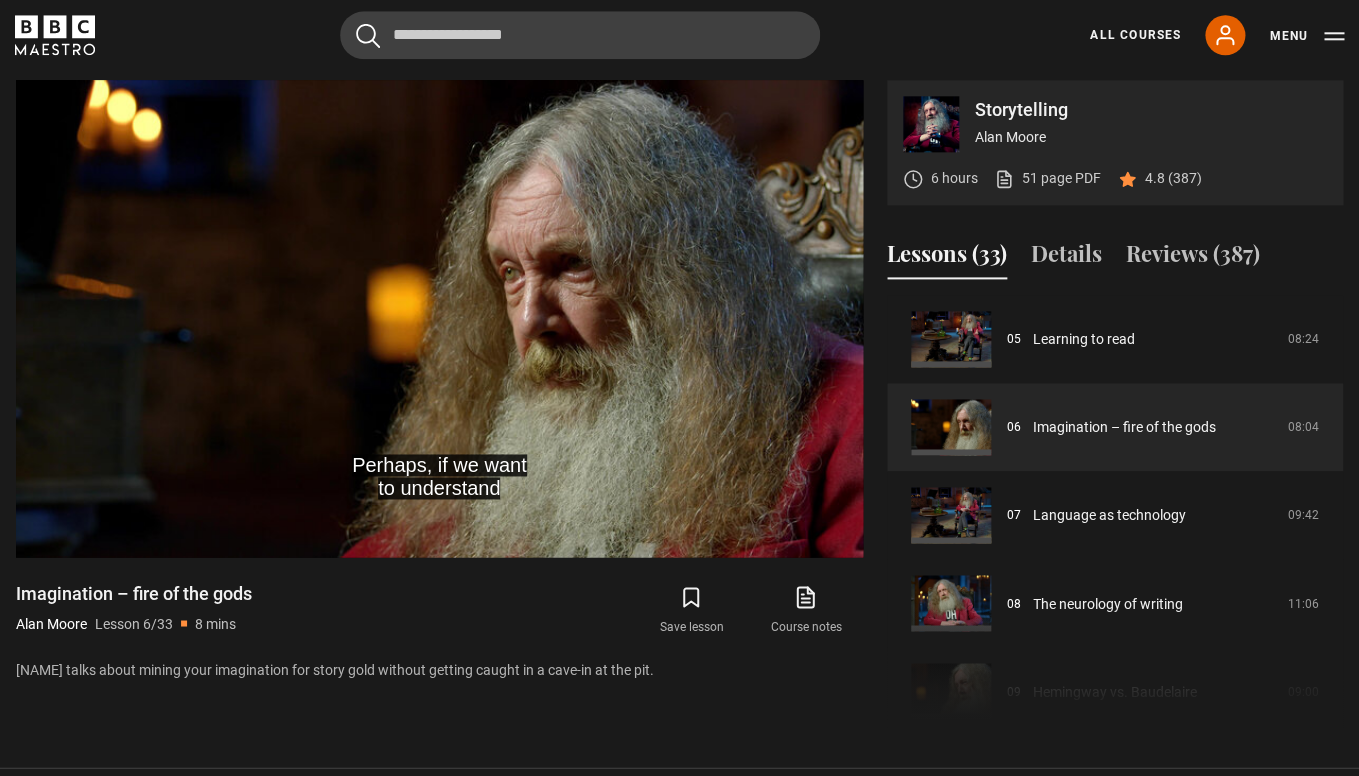 click on "Save lesson
Course notes
opens in new tab" at bounding box center [658, 610] 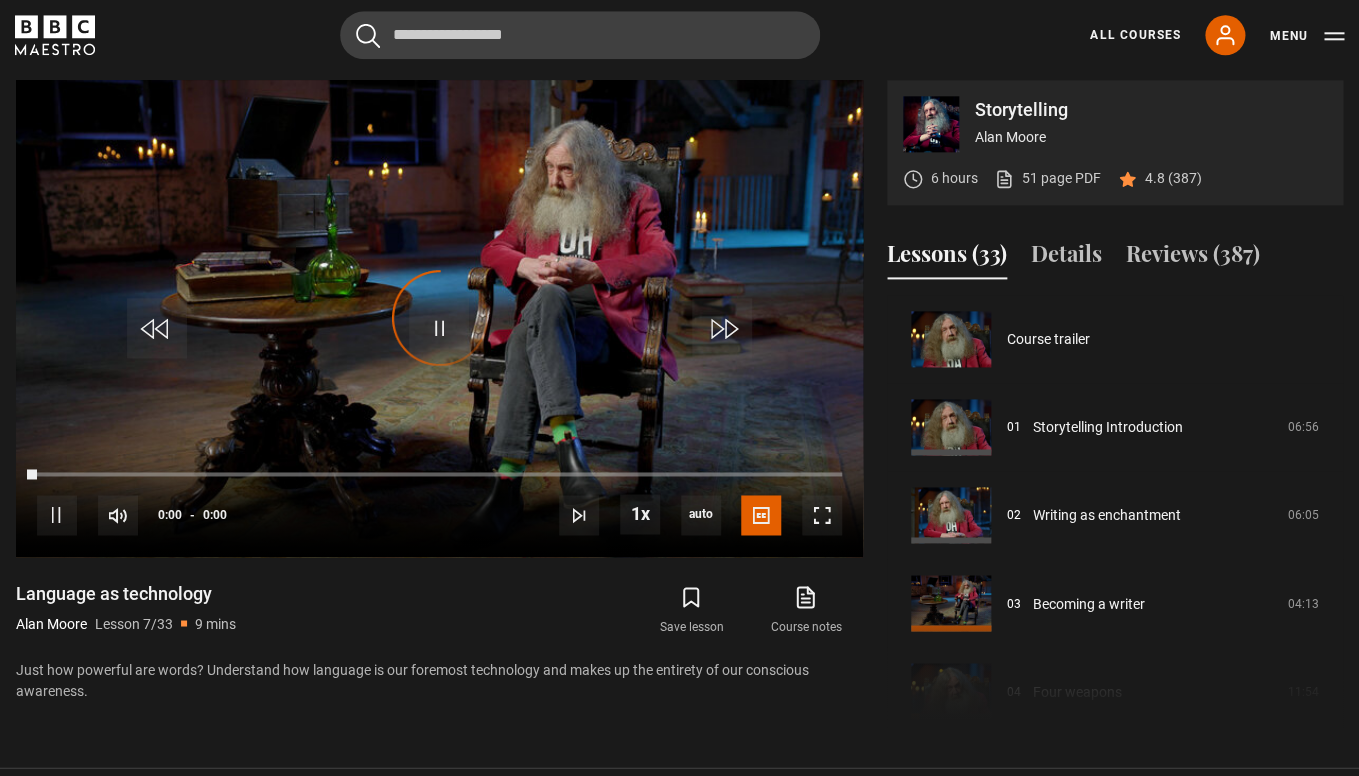 scroll, scrollTop: 528, scrollLeft: 0, axis: vertical 